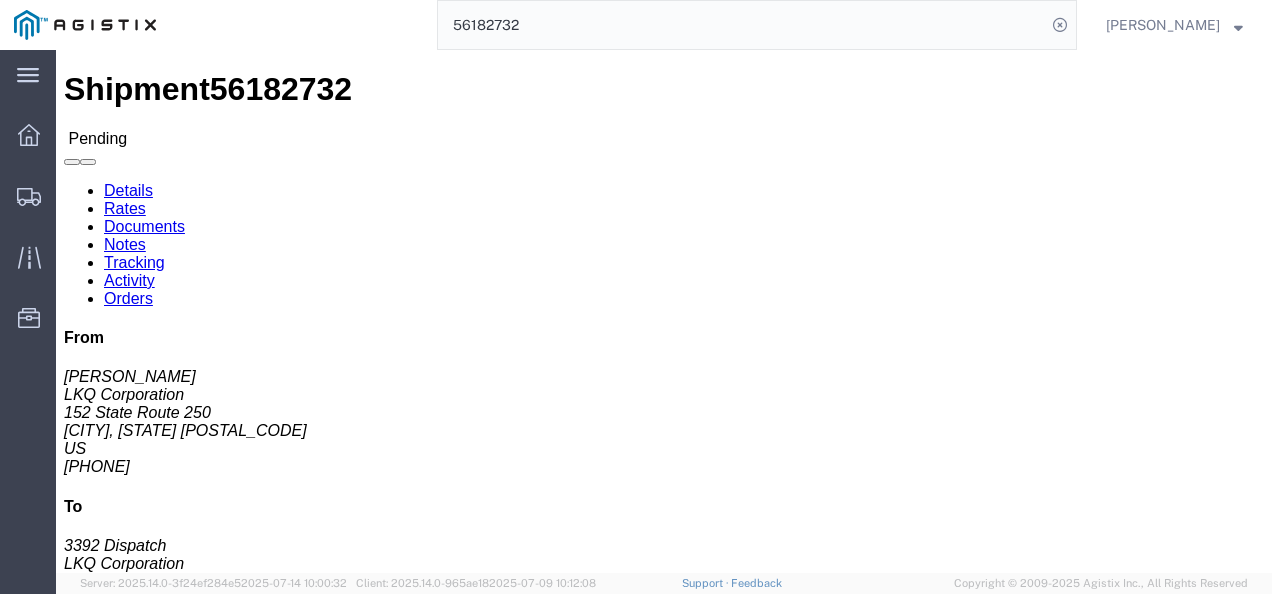 scroll, scrollTop: 0, scrollLeft: 0, axis: both 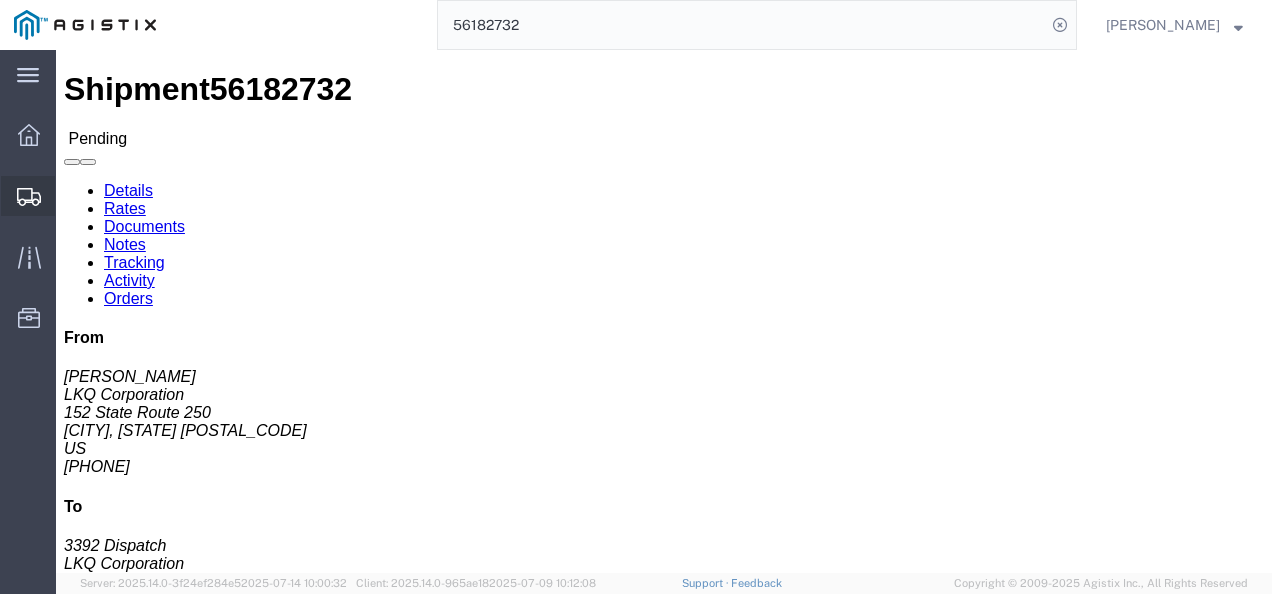 click on "Shipments" 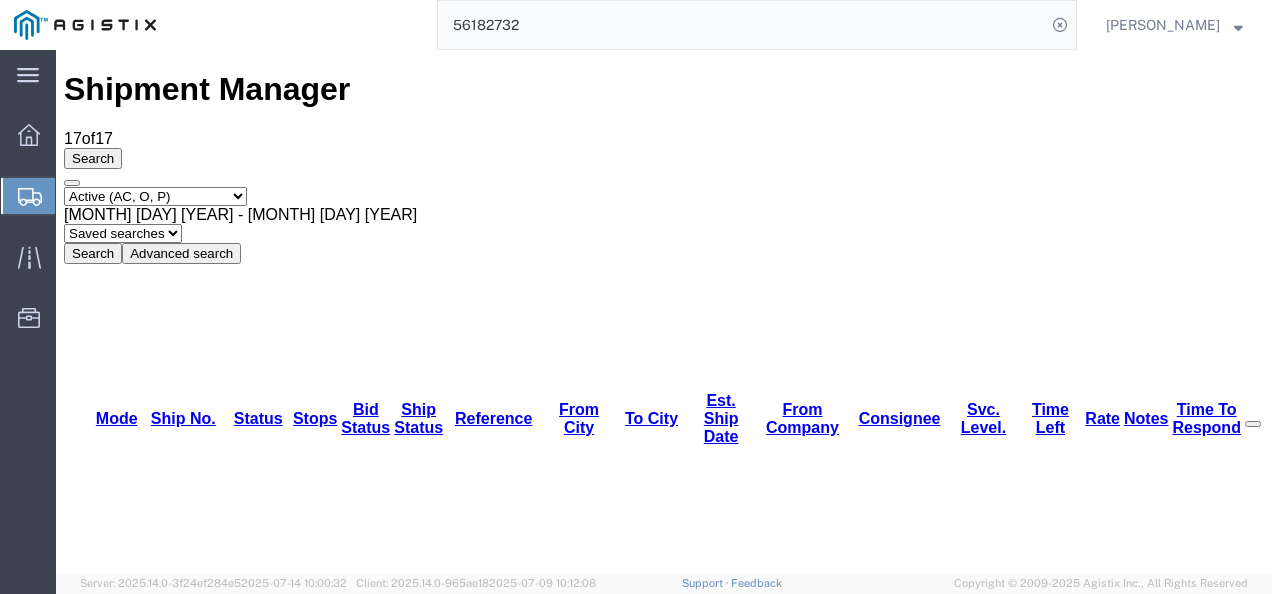 click on "56183561" at bounding box center (161, 1468) 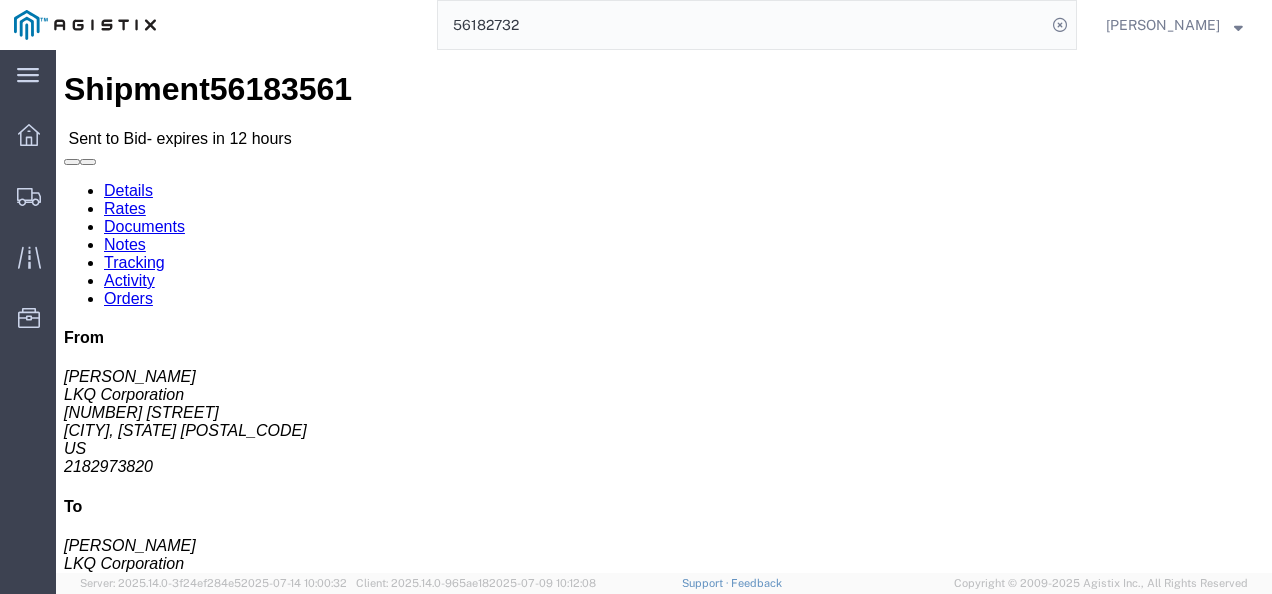 click on "Leg 1 - Truckload Vehicle 1: Standard Dry Van (53 Feet) Number of trucks: 1" 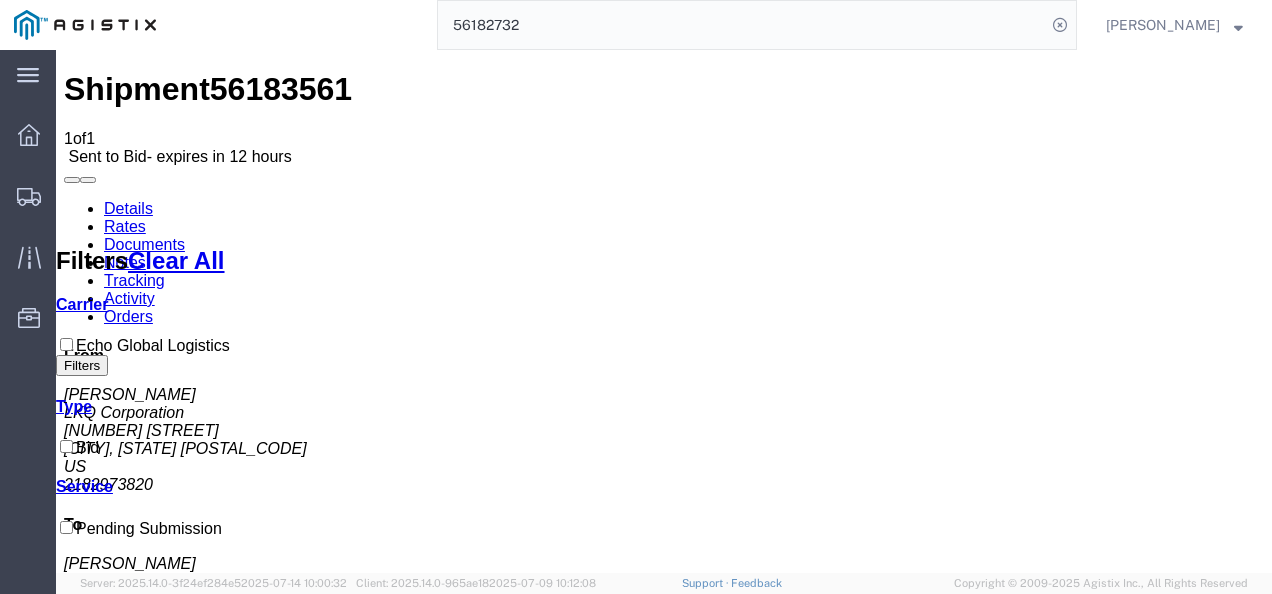 click on "Details" at bounding box center [128, 208] 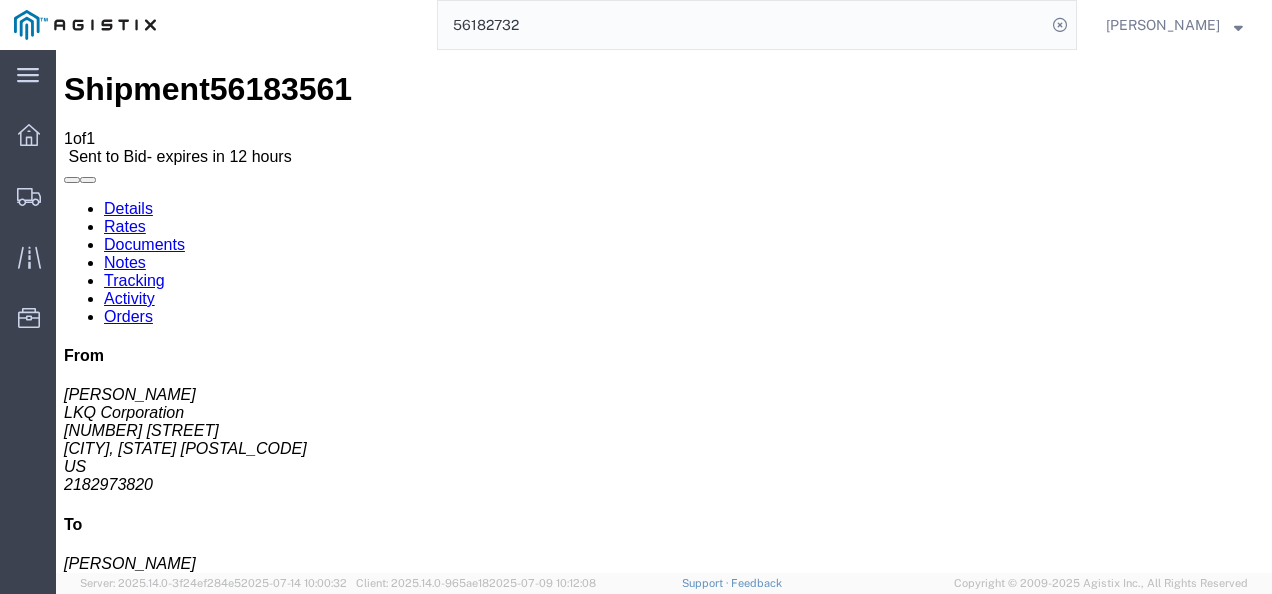 click on "Shipment Detail
Ship From
[COMPANY_NAME] ([PERSON_NAME]) [NUMBER] [NUMBER] [STREET] [CITY], [STATE] [POSTAL_CODE] [COUNTRY] [PHONE] [EMAIL]
Ship To
[COMPANY_NAME] ([PERSON_NAME]) [NUMBER] [NUMBER] [STREET] [CITY], [STATE] [POSTAL_CODE] [COUNTRY] [PHONE] [EMAIL]
Pickup & Delivery Dates
[DATE] [TIME]
-
[DATE] [TIME]
Edit Date and Time
Pickup Date:
Pickup Start Date Pickup Start Time Pickup Open Date and Time
[MONTH] [DAY] [YEAR] [TIME] [AM/PM]
Delivery by Date
Delivery Start Date Delivery Start Time
Deliver Open Date and Time
Deliver Close Date Deliver Close Time
Deliver Close Date and Time" 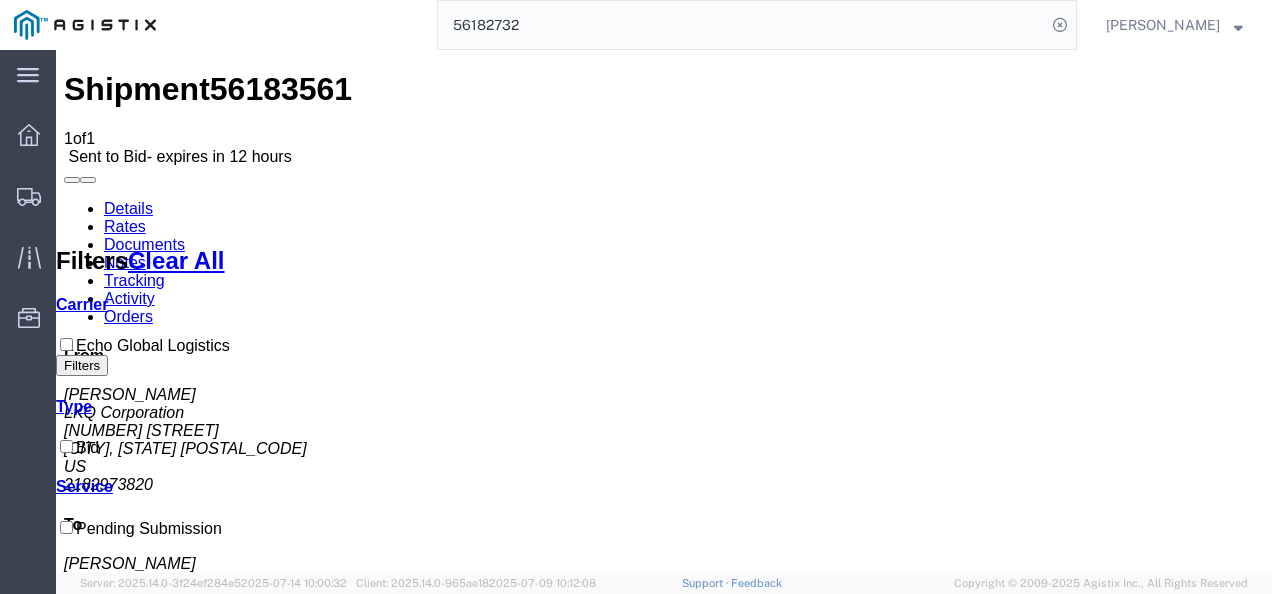 click on "No Bid" at bounding box center (716, 1381) 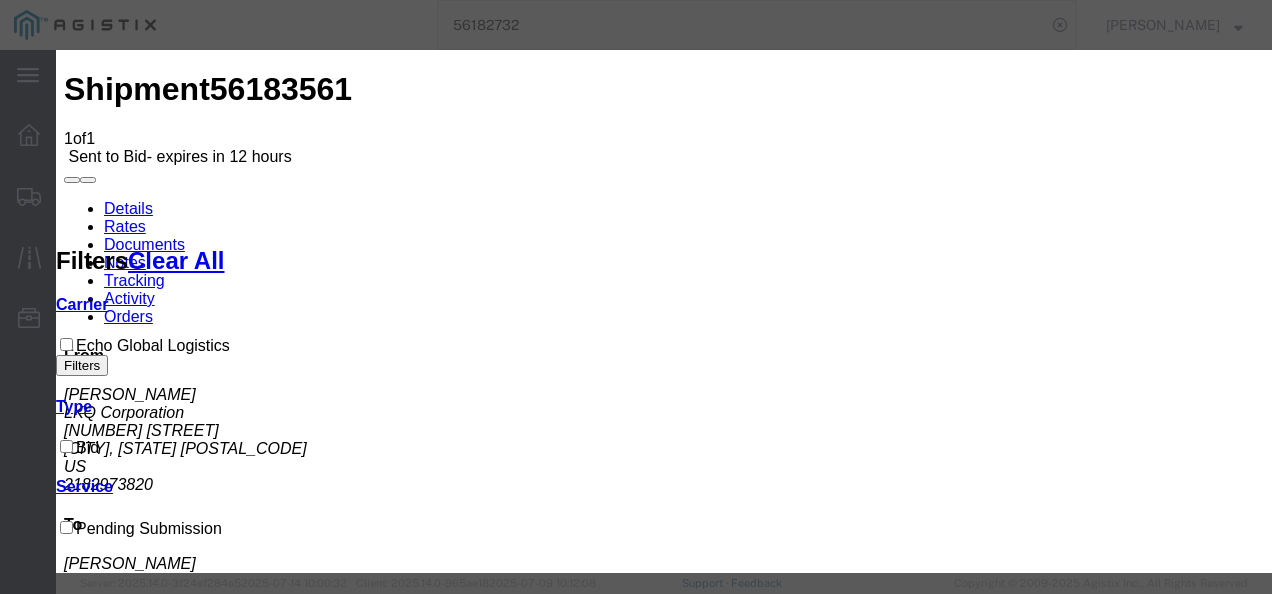 click on "Select Echo Global Logistics" at bounding box center (139, 2390) 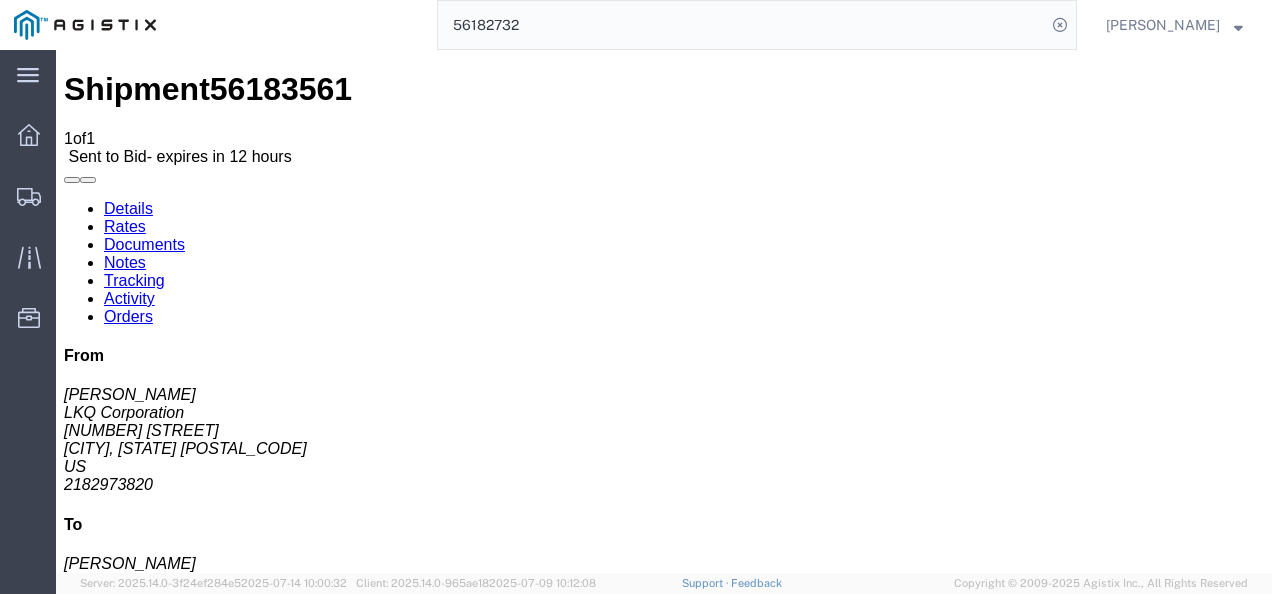 click on "Shipment  56183561 1
of
1   Sent to Bid  - expires in 12 hours Details Rates Documents Notes Tracking Activity Orders From Mark Tabor LKQ Corporation 2110 South10TH Street Brainerd, MN 56401 US 2182973820 To Charles Brown LKQ Corporation 1435 Triplett Blvd Akron, OH 44306 US 800-822-4557 Other details Reference #: 56183561 Ship Date/Time: 07/15/2025 Mode: Truckload Created By: Agistix Truckload Services Created By Email:
offline_notificatio...
Carrier Information Tracking No:  Contact Name:  Contact Phone:  Service Level:  Carrier: N/A Transit status:  Please fix the following errors Rates Filter Filters Clear All Cost  -
Transit Days Filters Carrier Service Estimated Transit Transit Days Type Cost Confirm Echo Global Logistics TL Standard 3 - 5 Day 3-5 Day Economy Bid 1,900.00 USD Please fix the following errors You can enter multiple email addresses To              Enter Email Address             Attach Documents
Send" at bounding box center [664, 971] 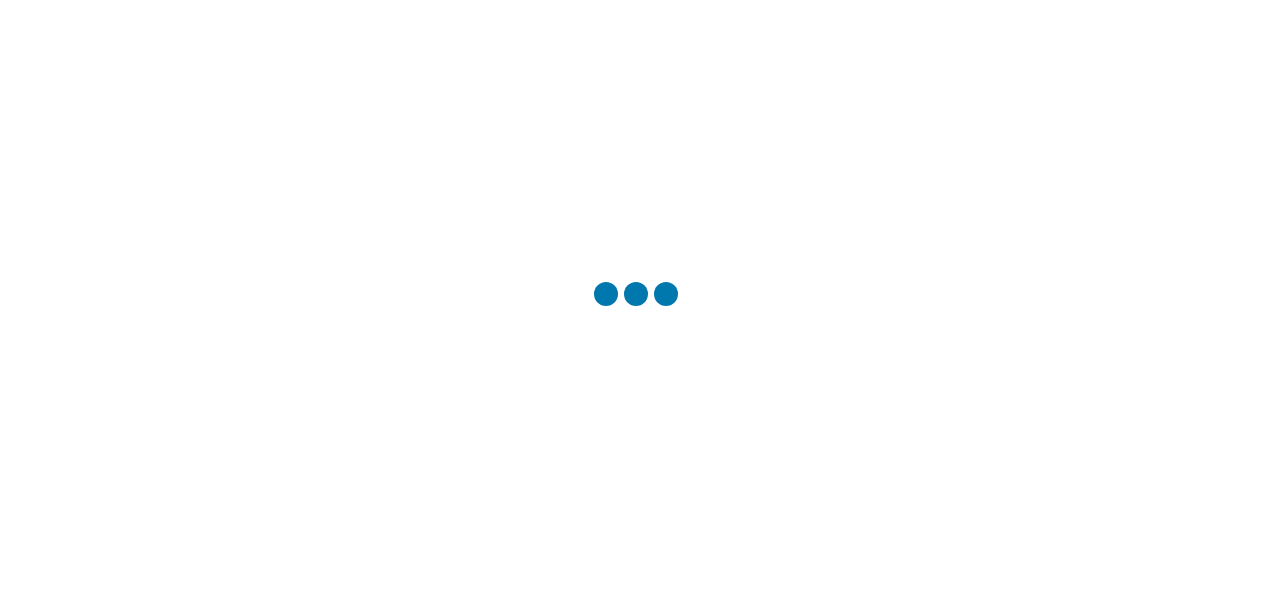 scroll, scrollTop: 0, scrollLeft: 0, axis: both 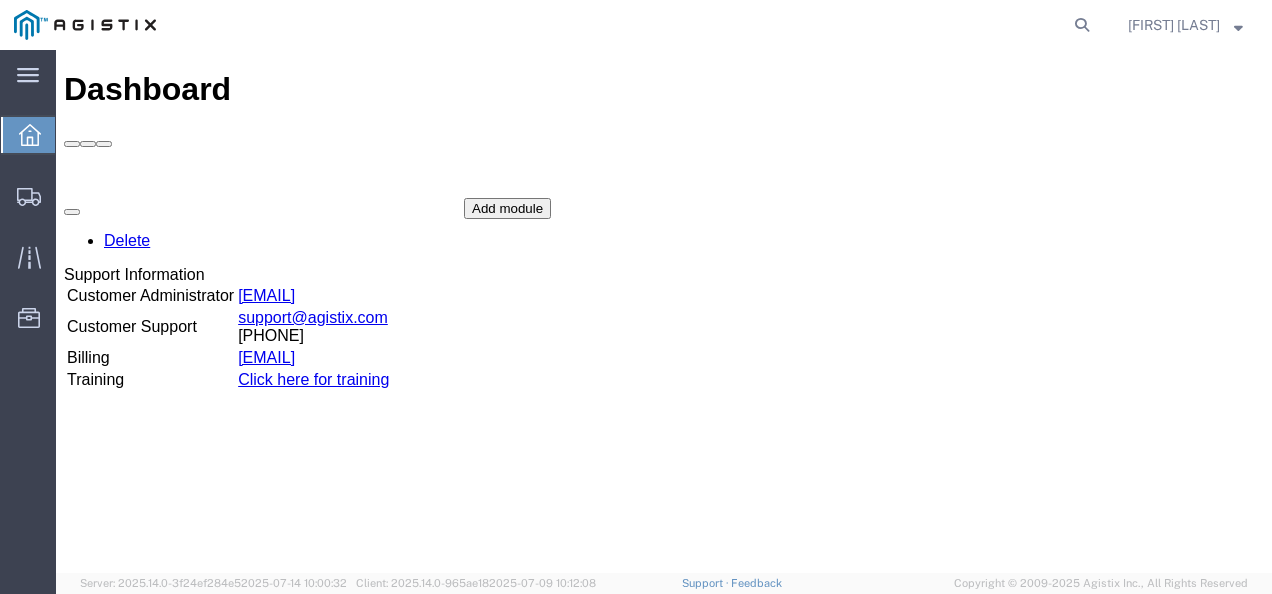 click 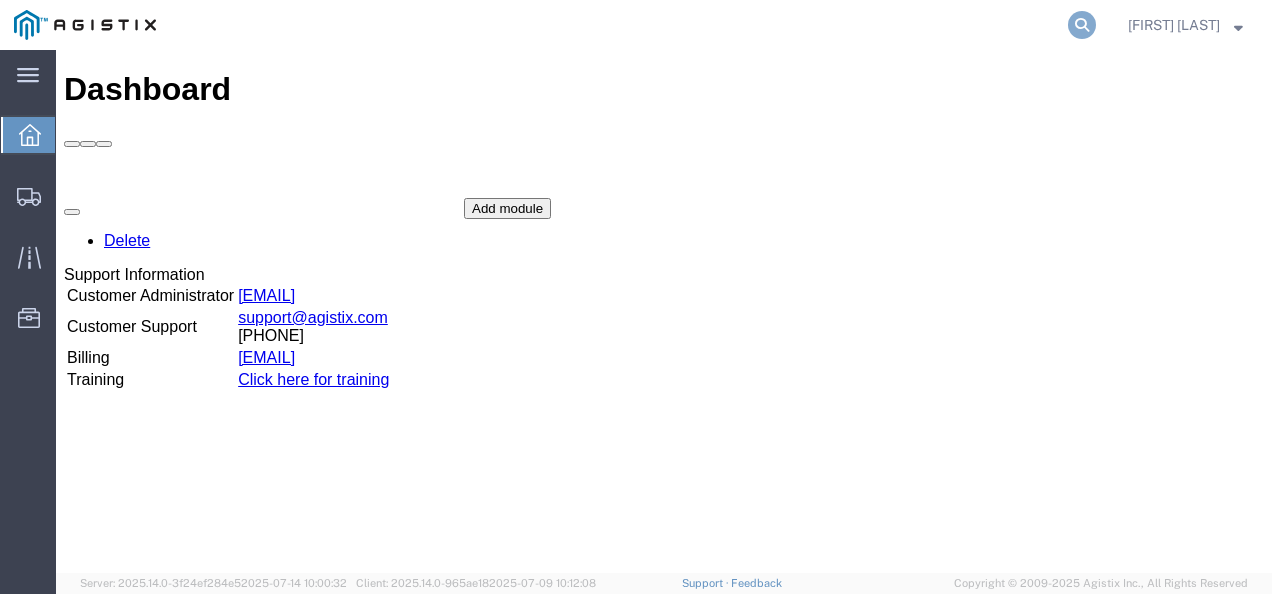 click 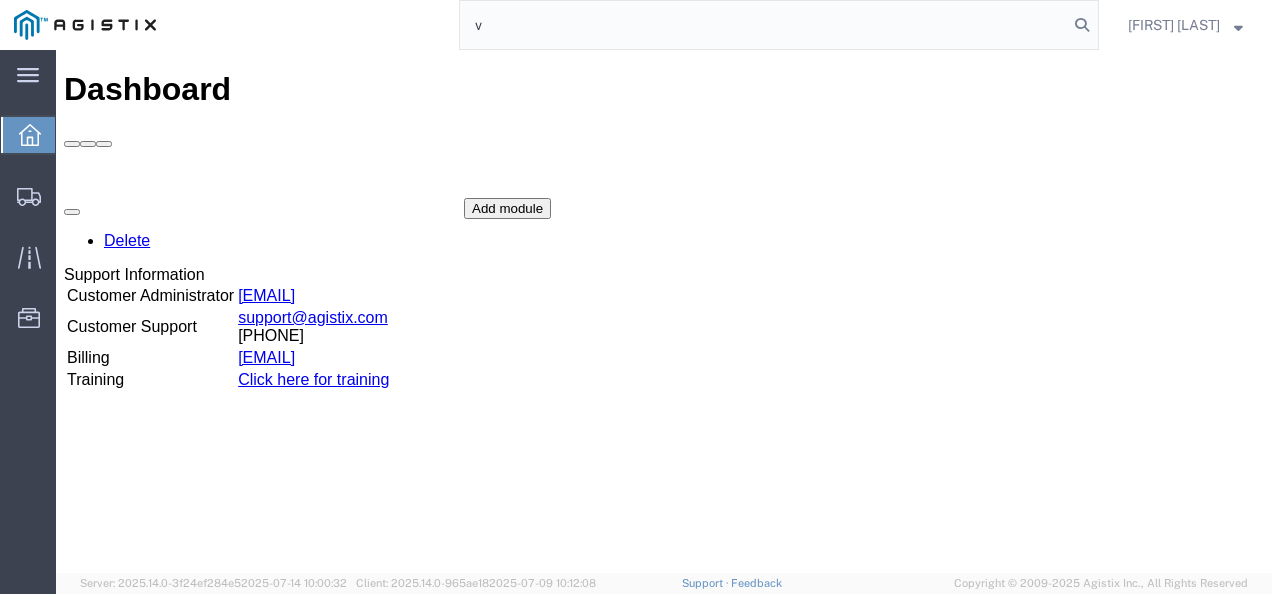 click on "v" 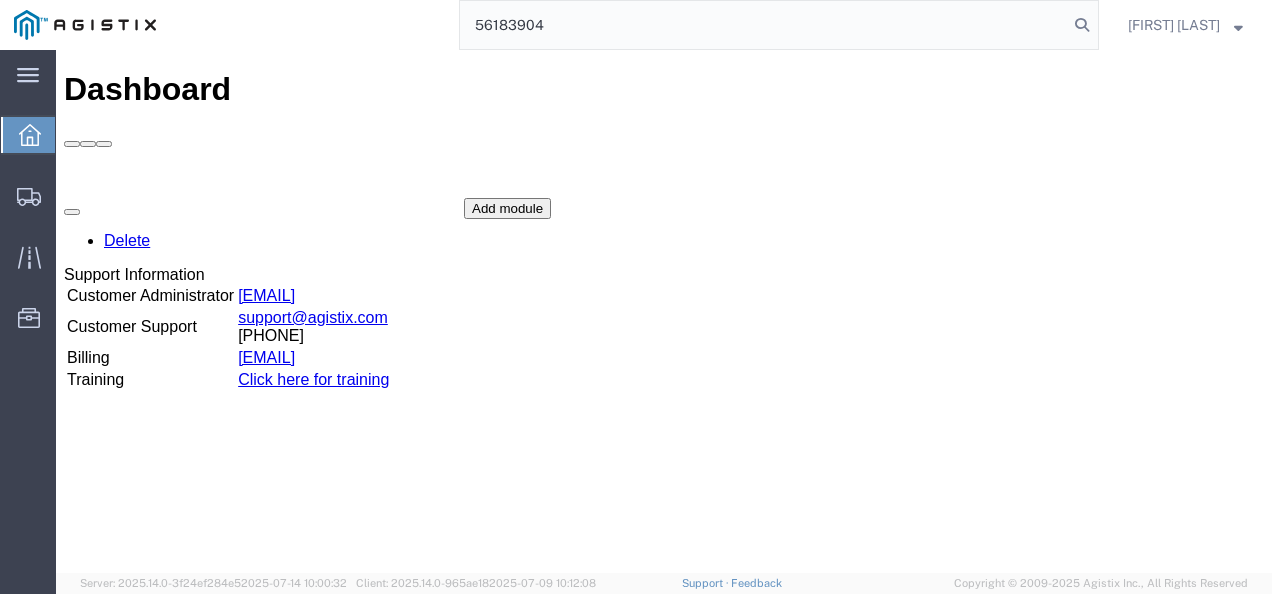 type on "56183904" 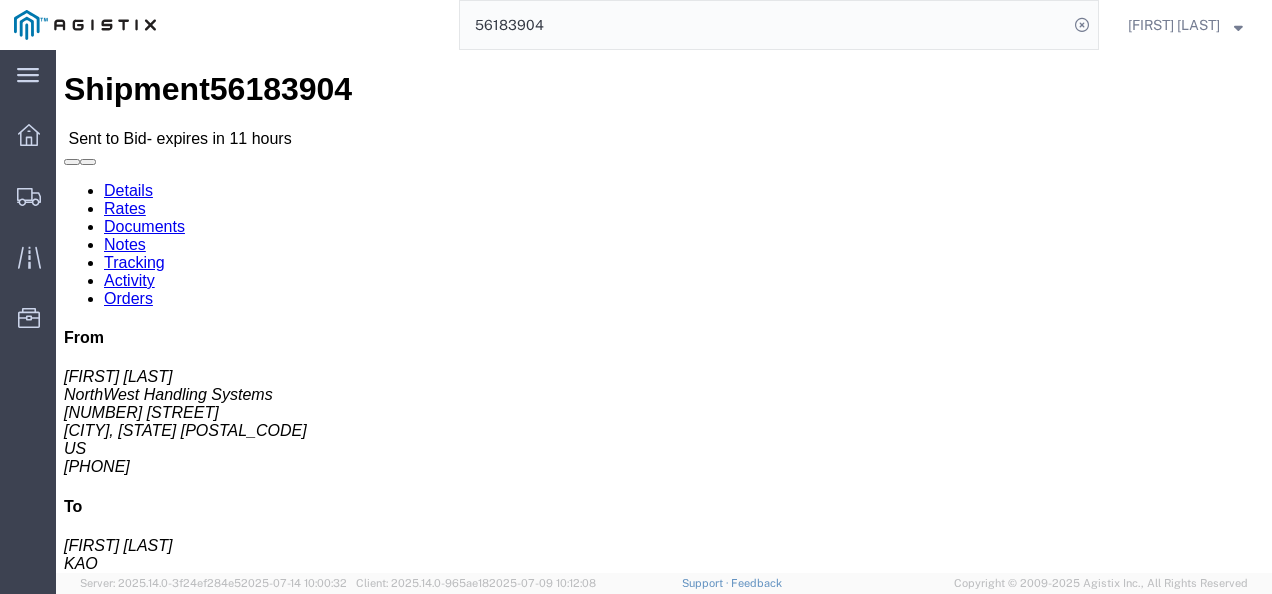 click on "Routing & Vehicle Information" 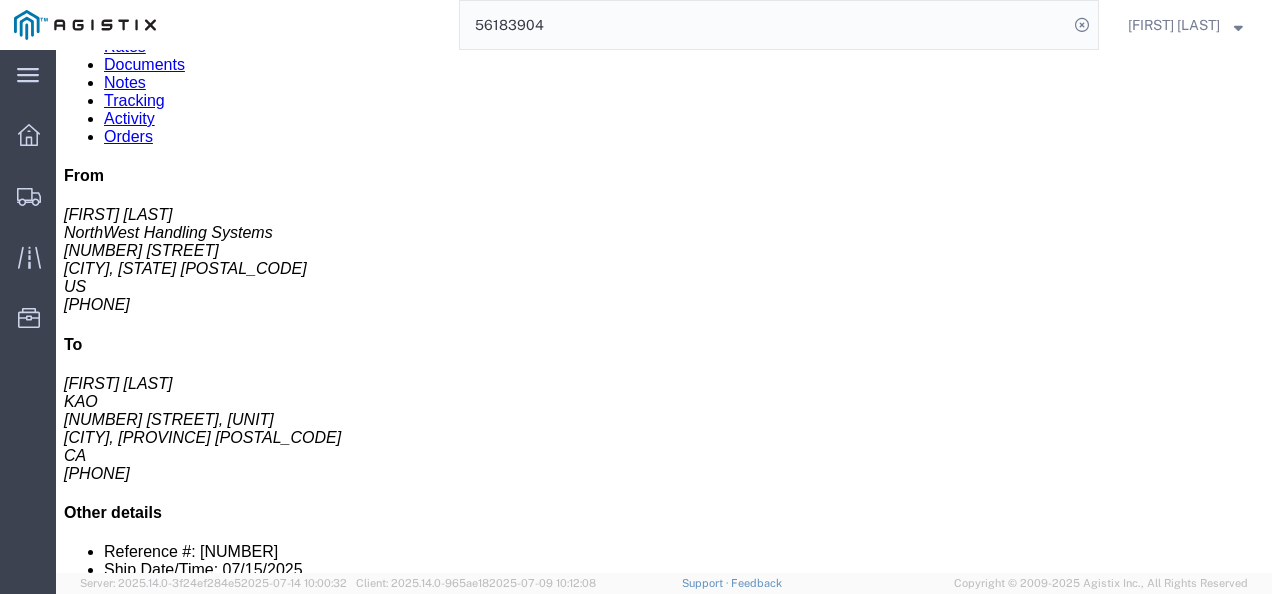 scroll, scrollTop: 0, scrollLeft: 0, axis: both 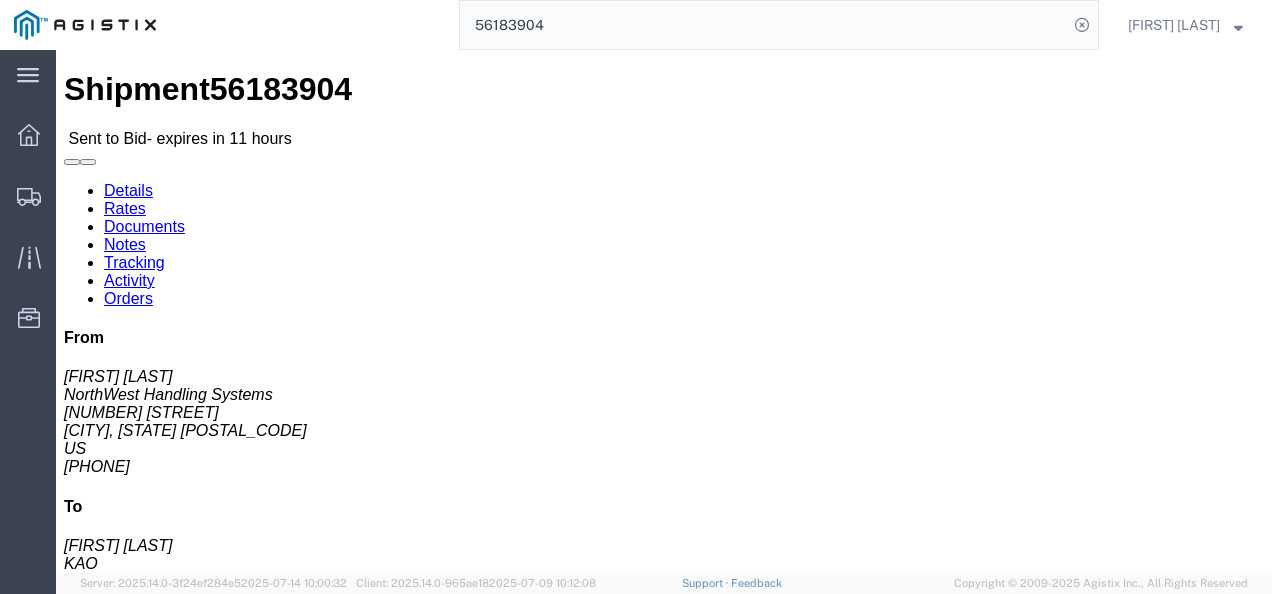 click on "Shipment Detail
Ship From [COMPANY] ([FIRST] [LAST]) [NUMBER] [STREET] [CITY], [STATE] [COUNTRY] [PHONE] [EMAIL] Ship To
[COMPANY] ([FIRST] [LAST]) [NUMBER] [STREET], [UNIT] [CITY], [PROVINCE] [POSTAL_CODE] [COUNTRY] [PHONE] [EMAIL]
Pickup & Delivery Dates
[DATE]  [TIME]
-
[DATE]  [TIME]
Edit Date and Time
Pickup Date:
Pickup Start Date Pickup Start Time Pickup Open Date and Time [MONTH] [DAY] [YEAR] [TIME] Pickup Close Date Pickup Close Time
Pickup Close Date and Time
[MONTH] [DAY] [YEAR] [TIME]
Delivery by Date
Delivery Start Date Delivery Start Time
Deliver Open Date and Time
Deliver Close Date Deliver Close Time
Deliver Close Date and Time
Notify carrier of changes
Cancel
Save
Open Time [TIME] Cancel Apply   Close Time" 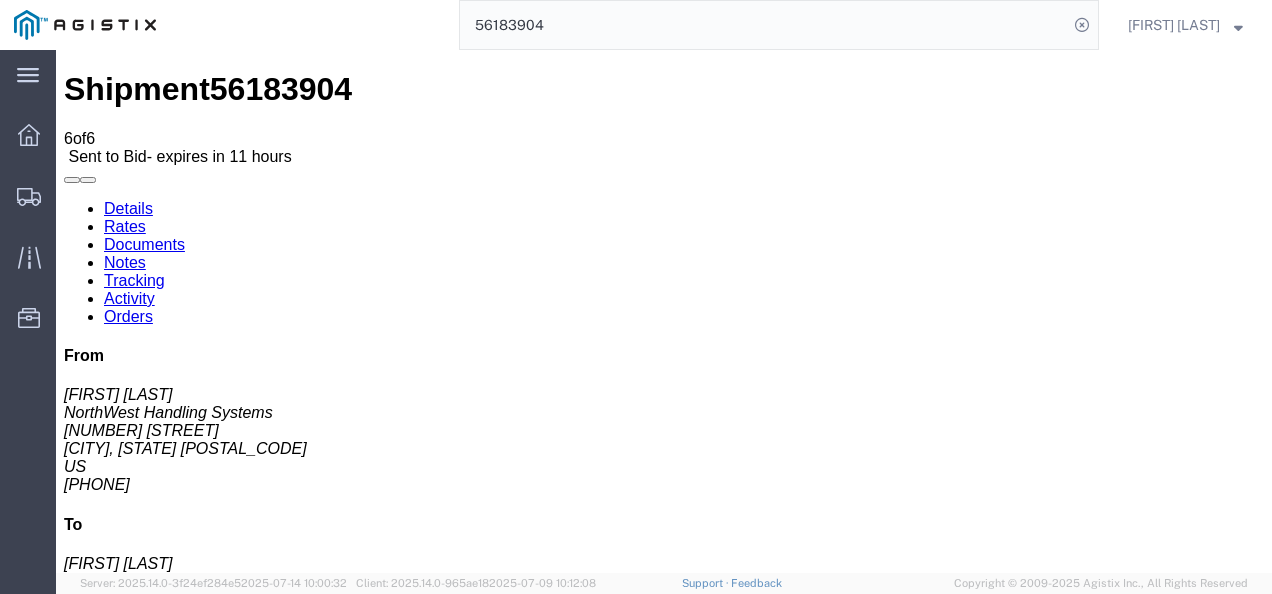 click on "Details" at bounding box center [128, 208] 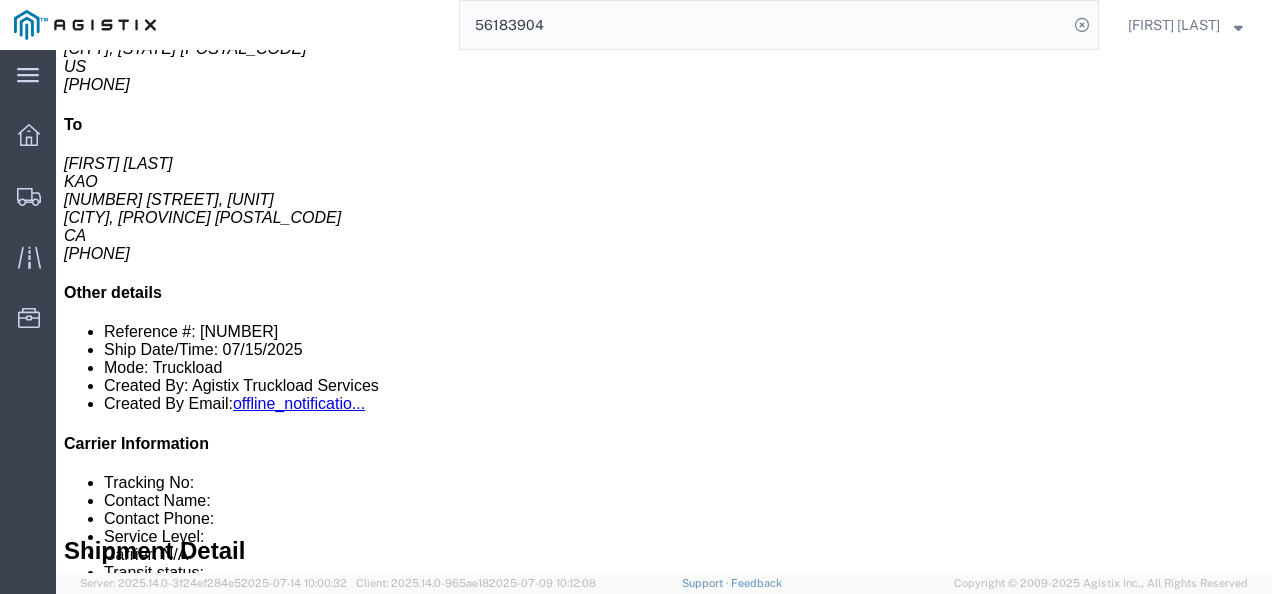 click on "Company Name: [COMPANY]" 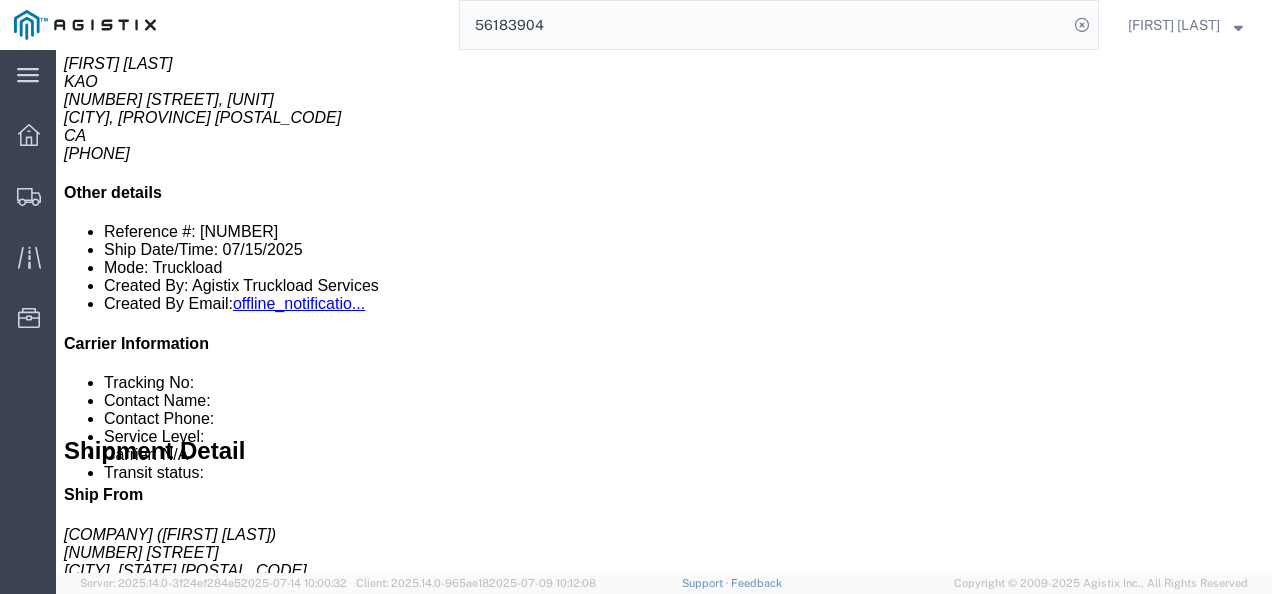 scroll, scrollTop: 300, scrollLeft: 0, axis: vertical 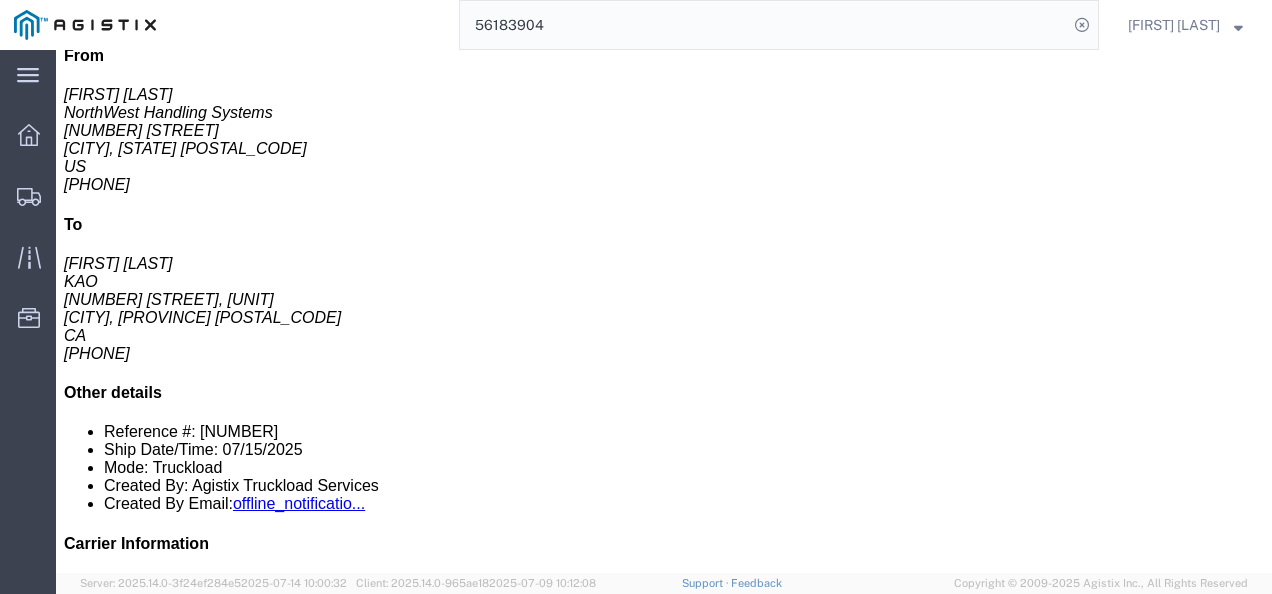 click on "Company Name: [COMPANY]" 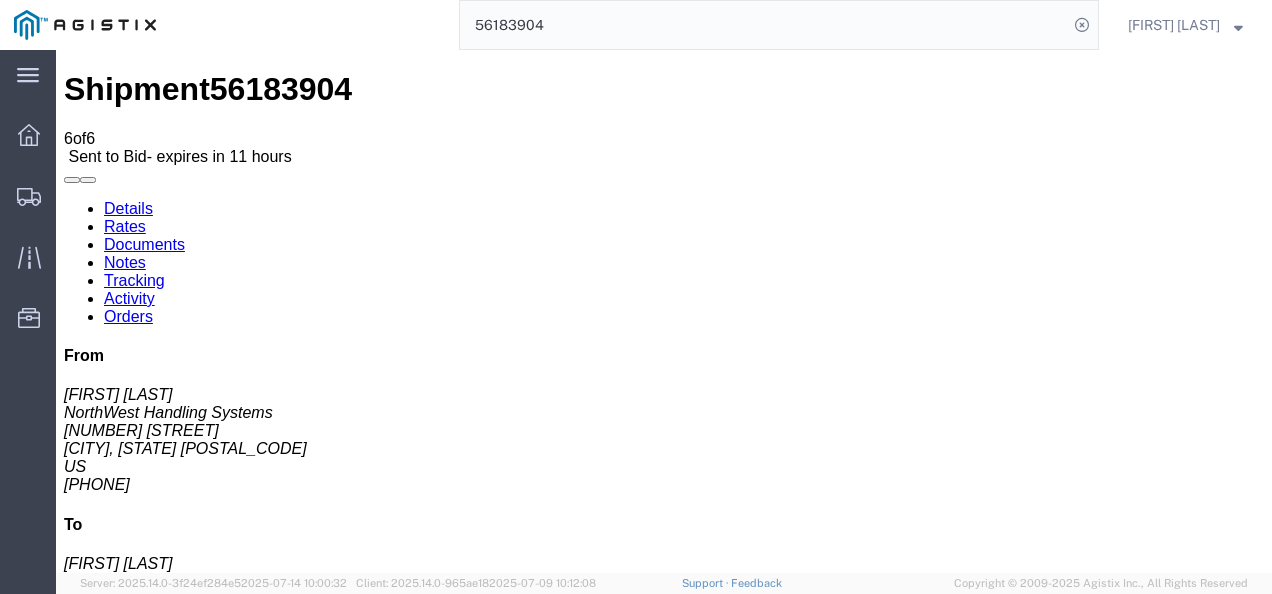 click on "Ship From
[COMPANY] ([FIRST] [LAST]) [NUMBER] [STREET] [CITY], [STATE] [COUNTRY] [PHONE] [EMAIL]
Ship To
[COMPANY] ([FIRST] [LAST]) [NUMBER] [STREET], [UNIT] [CITY], [PROVINCE] [POSTAL_CODE] [COUNTRY] [PHONE] [EMAIL]
Pickup & Delivery Dates
[DATE]  [TIME]
-
[DATE]  [TIME]
Edit Date and Time
Pickup Date:
Pickup Start Date Pickup Start Time Pickup Open Date and Time
[MONTH] [DAY] [YEAR] [TIME]
Pickup Close Date Pickup Close Time
Pickup Close Date and Time
[MONTH] [DAY] [YEAR] [TIME]
Delivery by Date
Delivery Start Date Delivery Start Time
Deliver Open Date and Time
Deliver Close Date Deliver Close Time
Deliver Close Date and Time
Cancel" 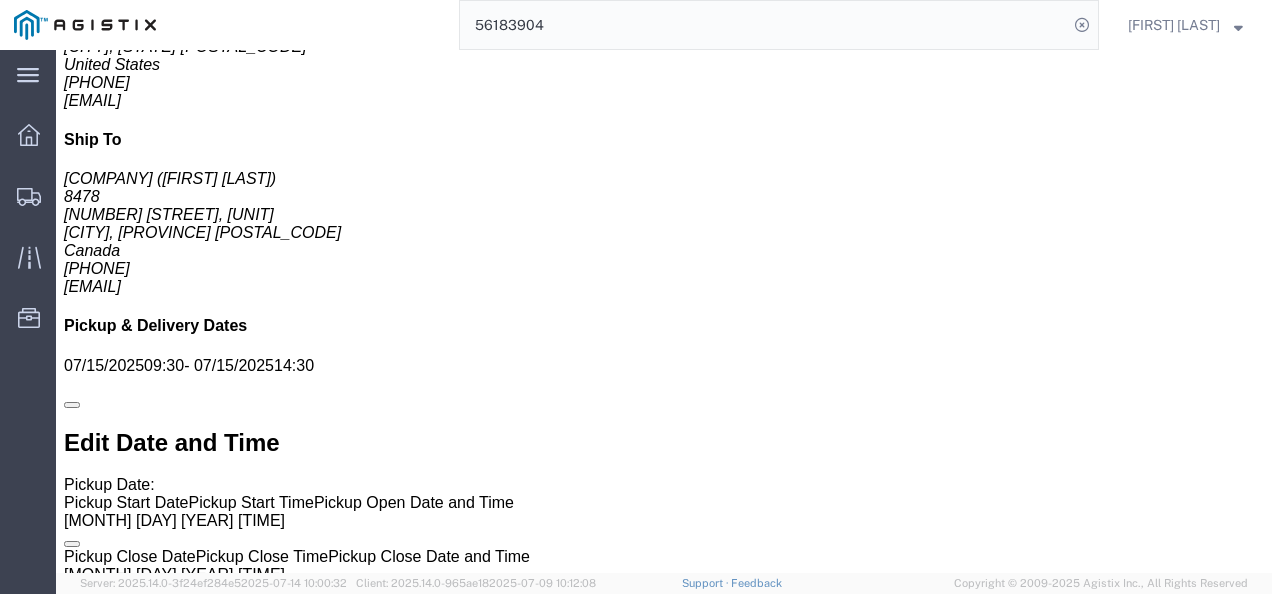 scroll, scrollTop: 981, scrollLeft: 0, axis: vertical 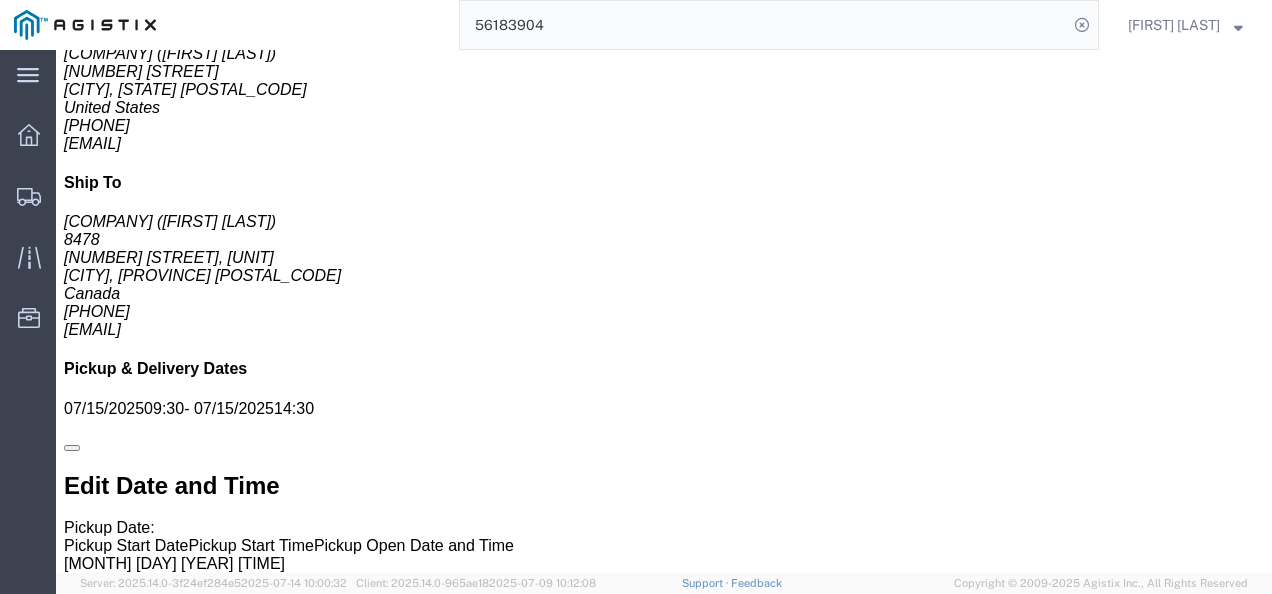 drag, startPoint x: 630, startPoint y: 346, endPoint x: 484, endPoint y: 344, distance: 146.0137 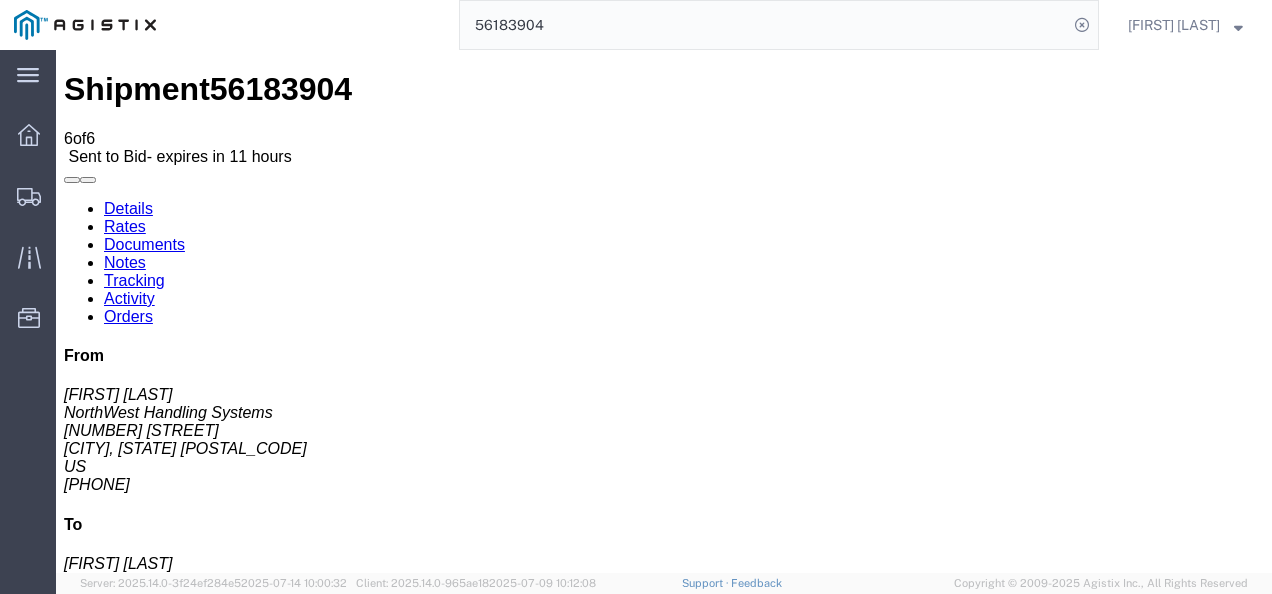 click on "Shipment Detail
Ship From
[COMPANY] ([FIRST] [LAST]) [NUMBER] [STREET] [CITY], [STATE] [COUNTRY] [PHONE] [EMAIL]
Ship To
[COMPANY] ([FIRST] [LAST]) [NUMBER] [STREET], [UNIT] [CITY], [PROVINCE] [POSTAL_CODE] [COUNTRY] [PHONE] [EMAIL]
Pickup & Delivery Dates
[DATE]  [TIME]
-
[DATE]  [TIME]
Edit Date and Time
Pickup Date:
Pickup Start Date Pickup Start Time Pickup Open Date and Time
[MONTH] [DAY] [YEAR] [TIME]
Pickup Close Date Pickup Close Time
Pickup Close Date and Time
[MONTH] [DAY] [YEAR] [TIME]
Delivery by Date
Delivery Start Date Delivery Start Time
Deliver Open Date and Time
Deliver Close Date Deliver Close Time
Deliver Close Date and Time" 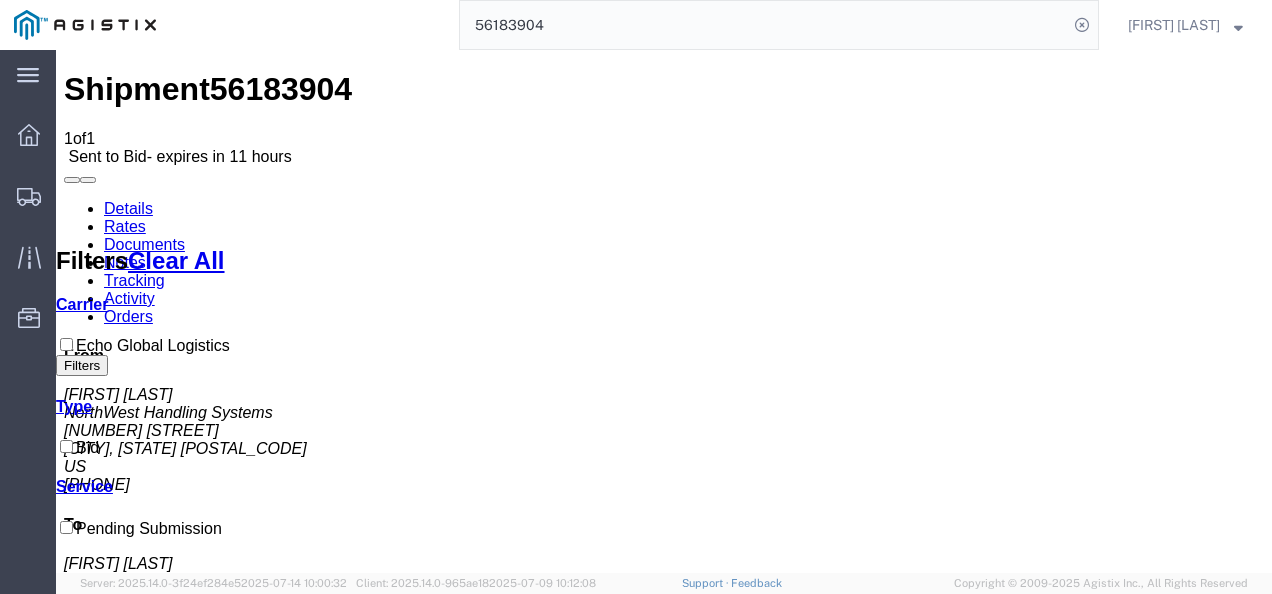 click on "No Bid" at bounding box center (716, 1381) 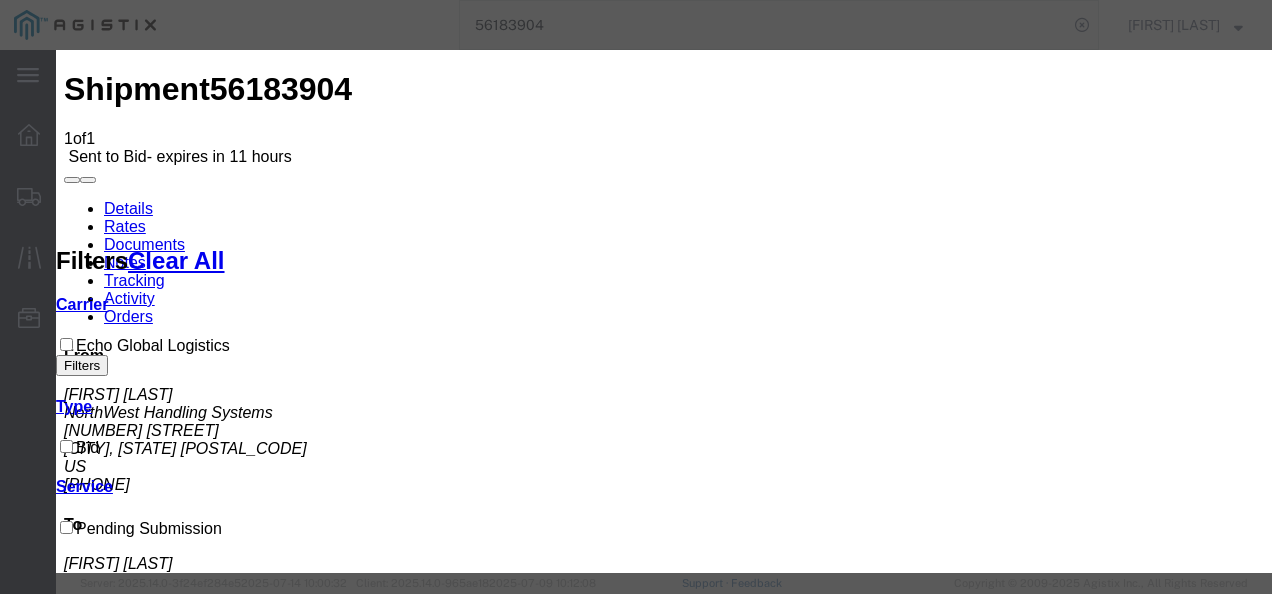 click on "Select Echo Global Logistics" at bounding box center [139, 2390] 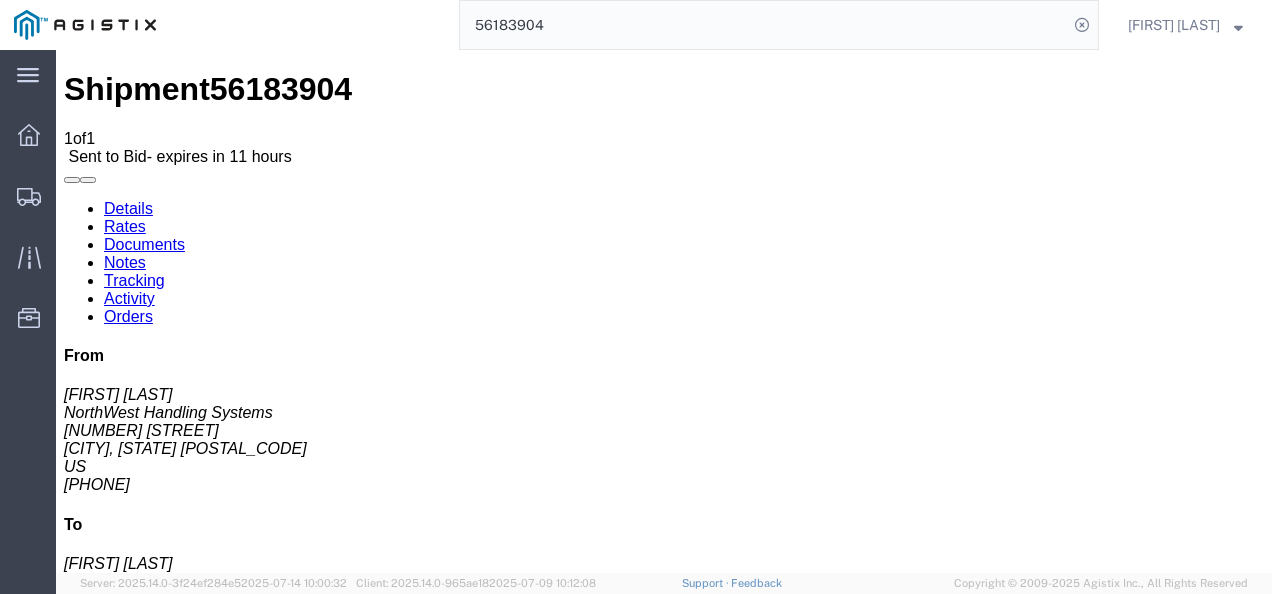 drag, startPoint x: 992, startPoint y: 376, endPoint x: 938, endPoint y: 362, distance: 55.7853 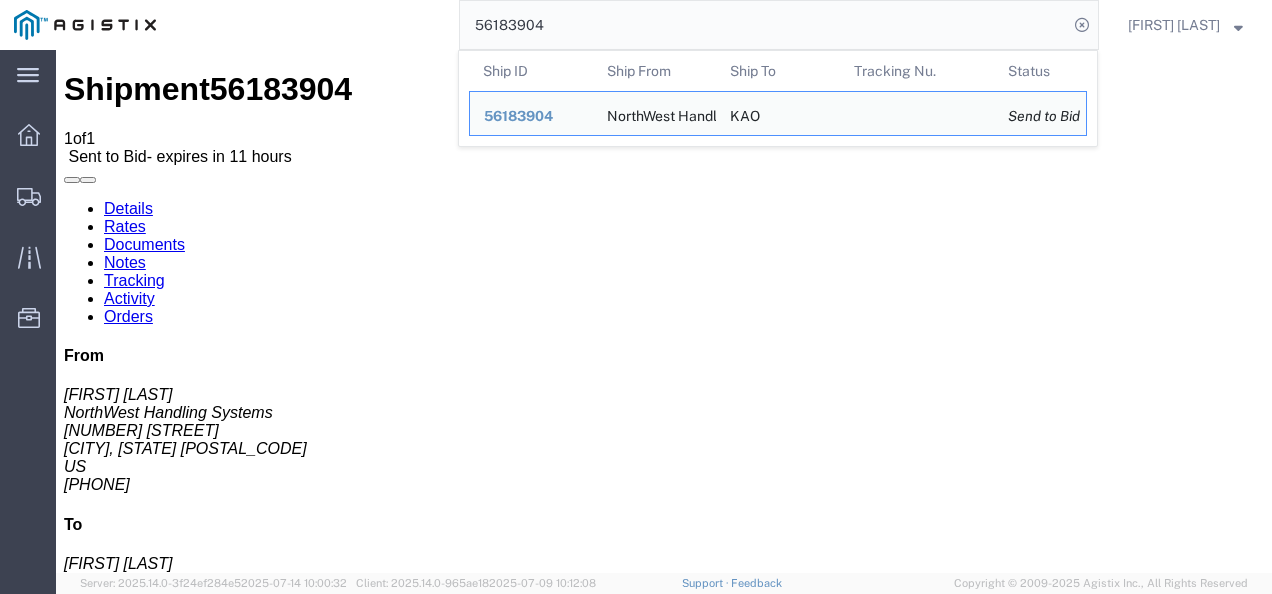 click on "56183904" 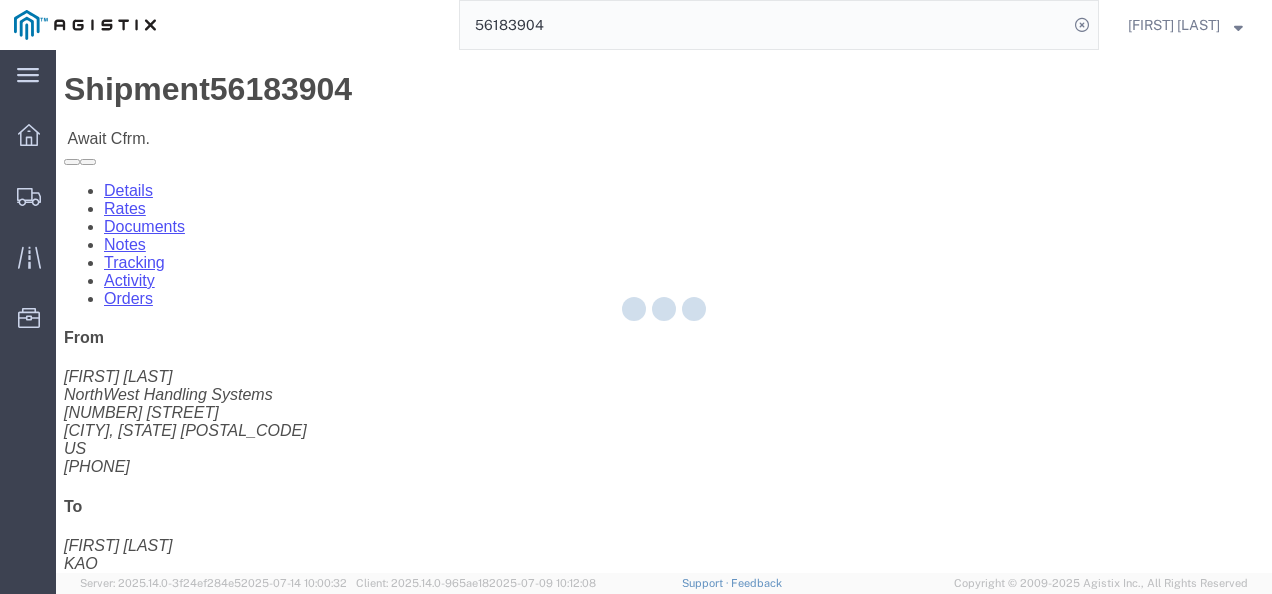 drag, startPoint x: 561, startPoint y: 392, endPoint x: 470, endPoint y: 292, distance: 135.20724 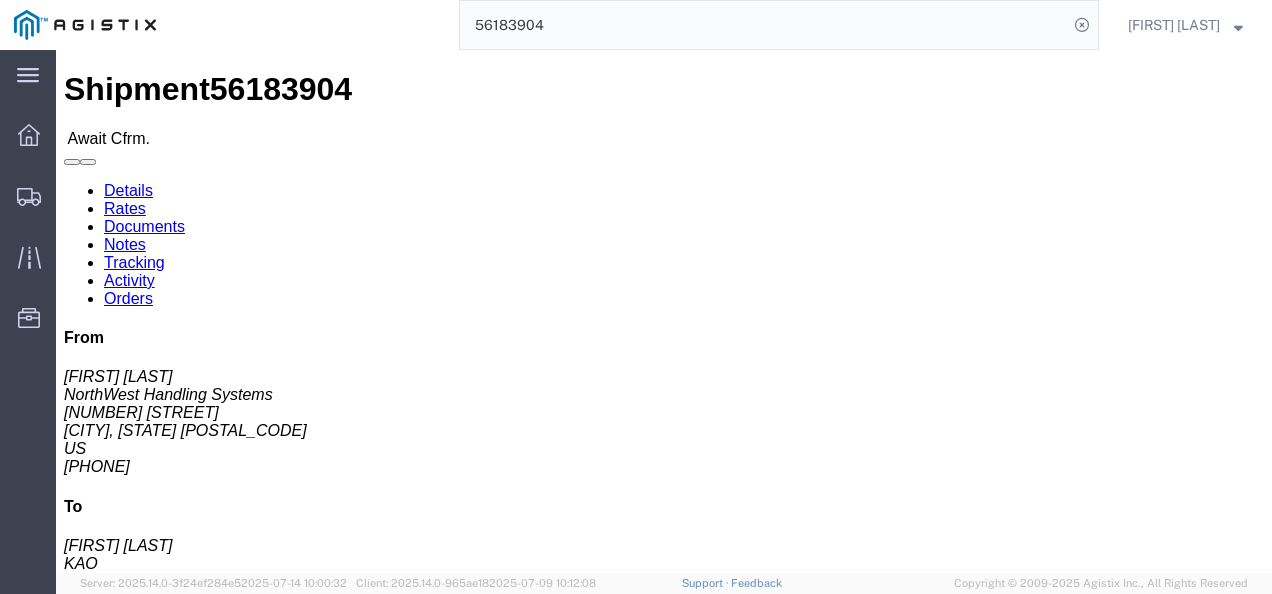 click on "Notes" 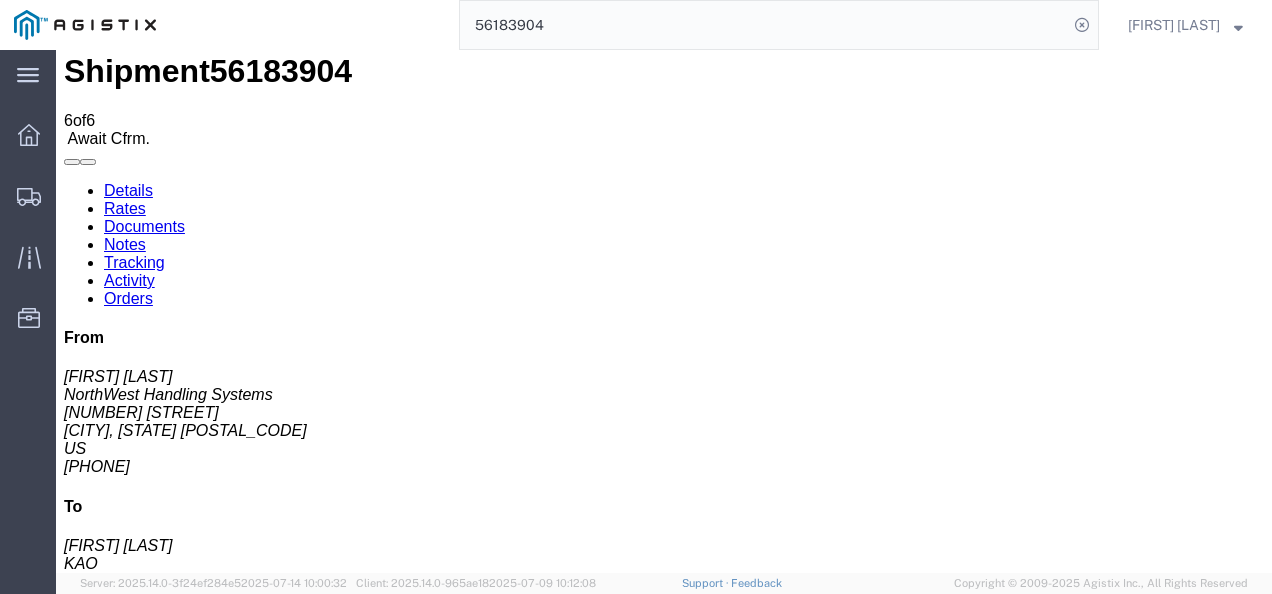 scroll, scrollTop: 0, scrollLeft: 0, axis: both 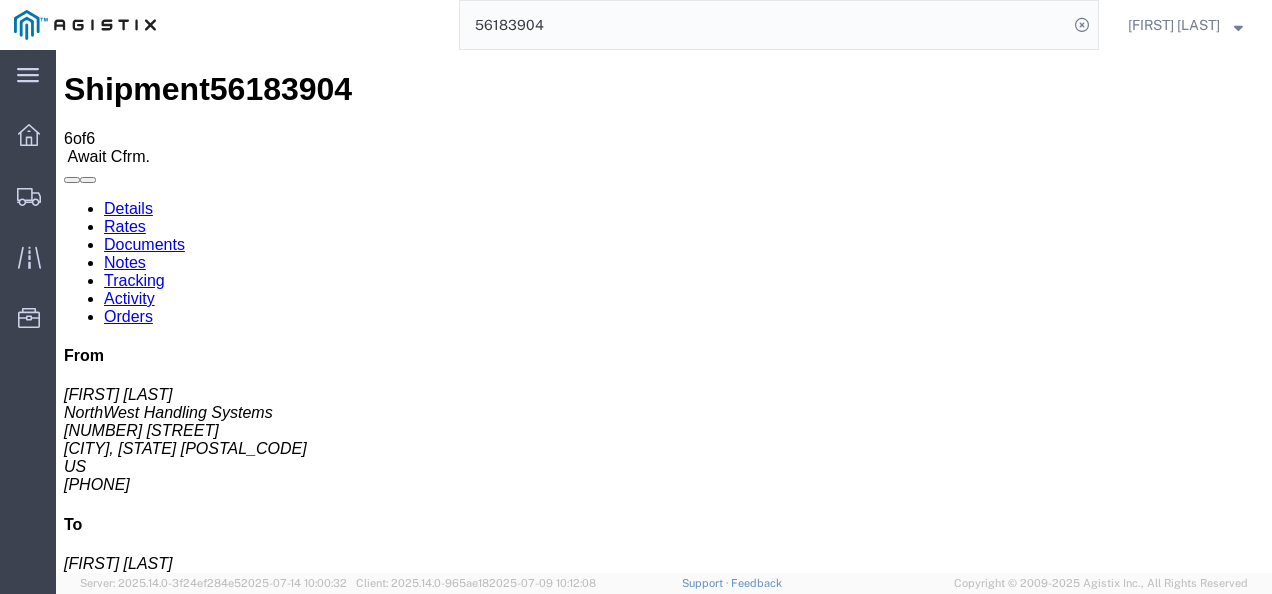 click on "Details" at bounding box center (128, 208) 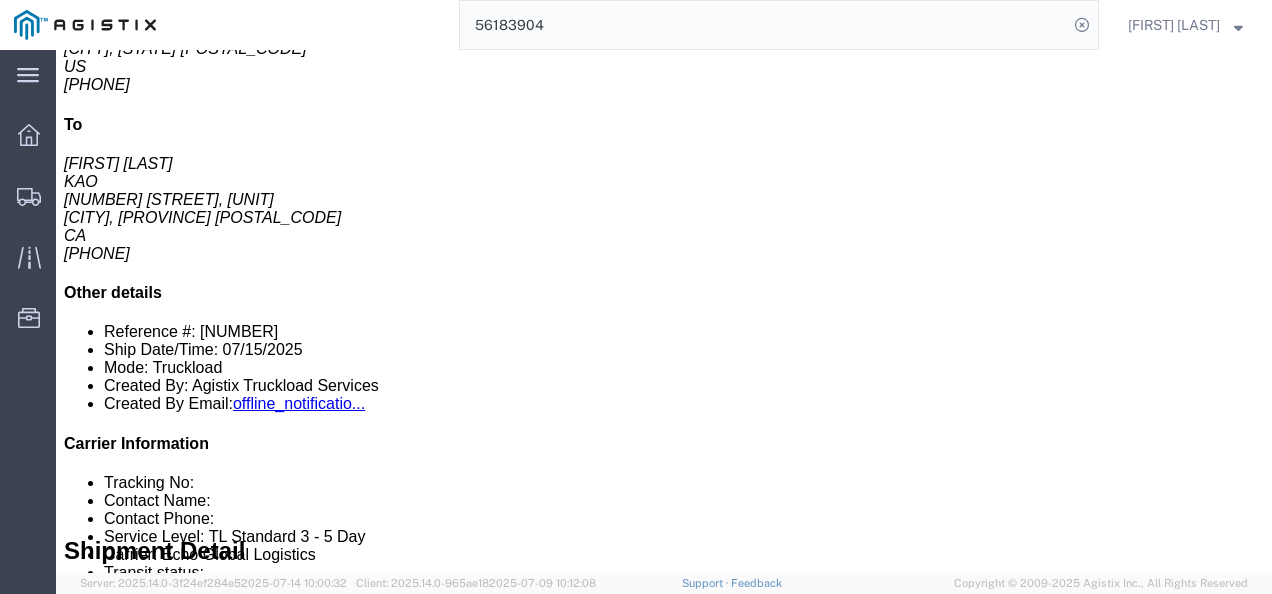scroll, scrollTop: 0, scrollLeft: 0, axis: both 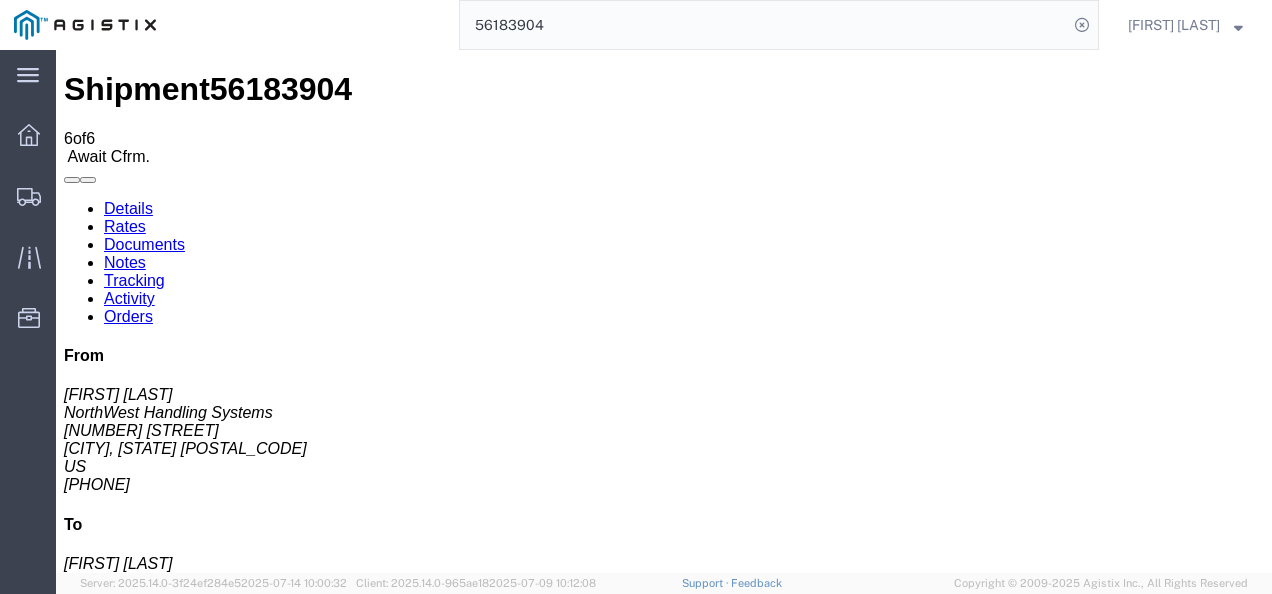 click on "Leg 1 - Truckload
Vehicle 1: Standard Dry Van (53 Feet) Number of trucks: 1" 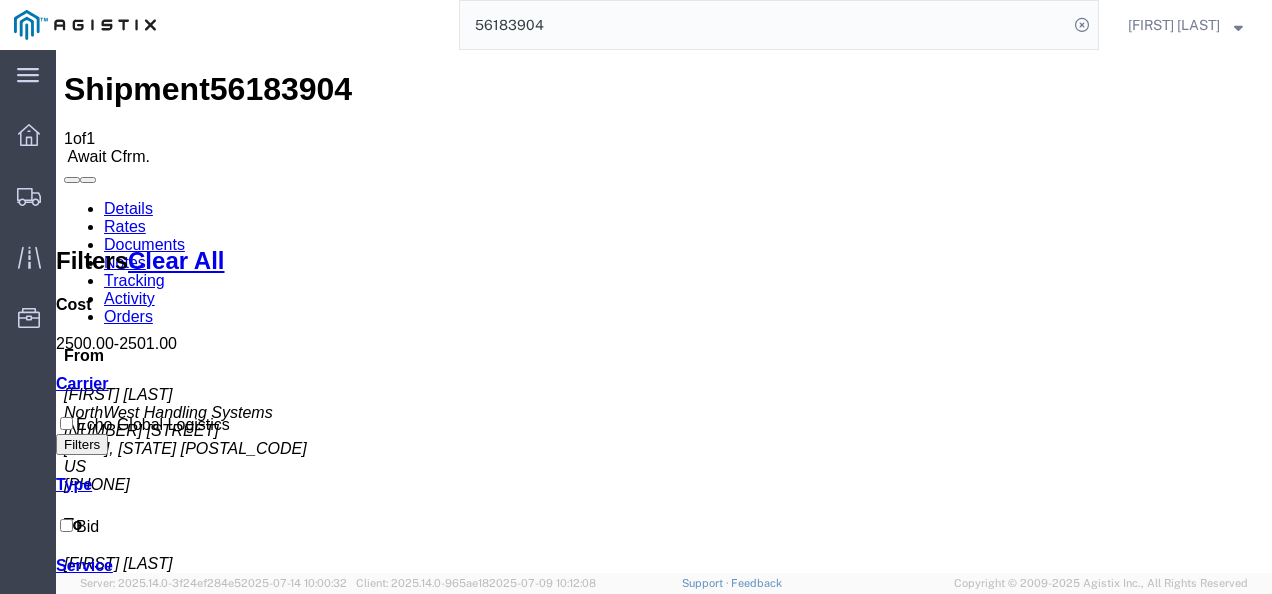 click on "Shipment  [NUMBER]
of
[NUMBER]   AwaitCfrm. Details Rates Documents Notes Tracking Activity Orders From [FIRST] [LAST] [COMPANY] [NUMBER] [STREET] [CITY], [STATE] [COUNTRY] [PHONE] To [FIRST] [LAST] [COMPANY] [NUMBER] [STREET], [UNIT] [CITY], [PROVINCE] [POSTAL_CODE] [COUNTRY] [PHONE] Other details Reference #: [NUMBER] Ship Date/Time: [DATE] Mode: Truckload Created By: [COMPANY] Created By Email:
offline_notificatio...
Carrier Information Tracking No:  Contact Name:  Contact Phone:  Service Level: TL Standard [NUMBER] - [NUMBER] Day Carrier: [COMPANY] Transit status:  Please fix the following errors Rates Filter Filters Clear All Cost [PRICE]  -
[PRICE] Transit Days Carrier   [COMPANY] Filters Type   Bid Service   TL Standard [NUMBER] - [NUMBER] Day Search: Carrier Service Estimated Transit Transit Days Type Cost Confirm [COMPANY] TL Standard [NUMBER] - [NUMBER] Day [NUMBER]-[NUMBER] Day Economy Bid [PRICE] USD Decline Shipment To" at bounding box center [664, 897] 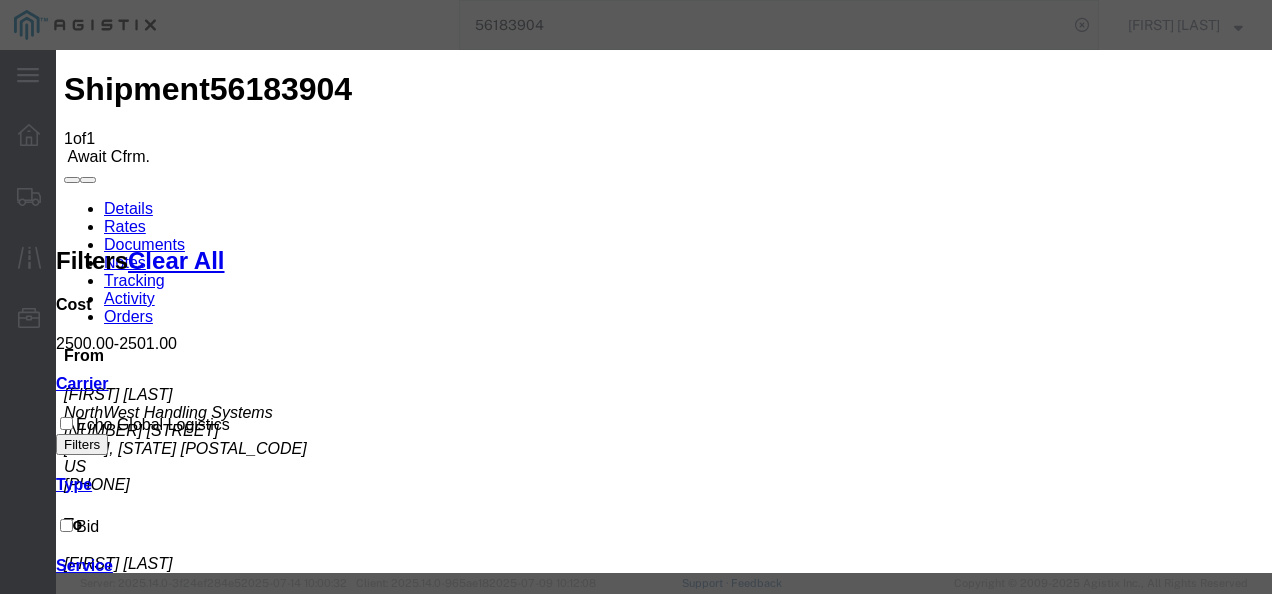 click at bounding box center (168, 3103) 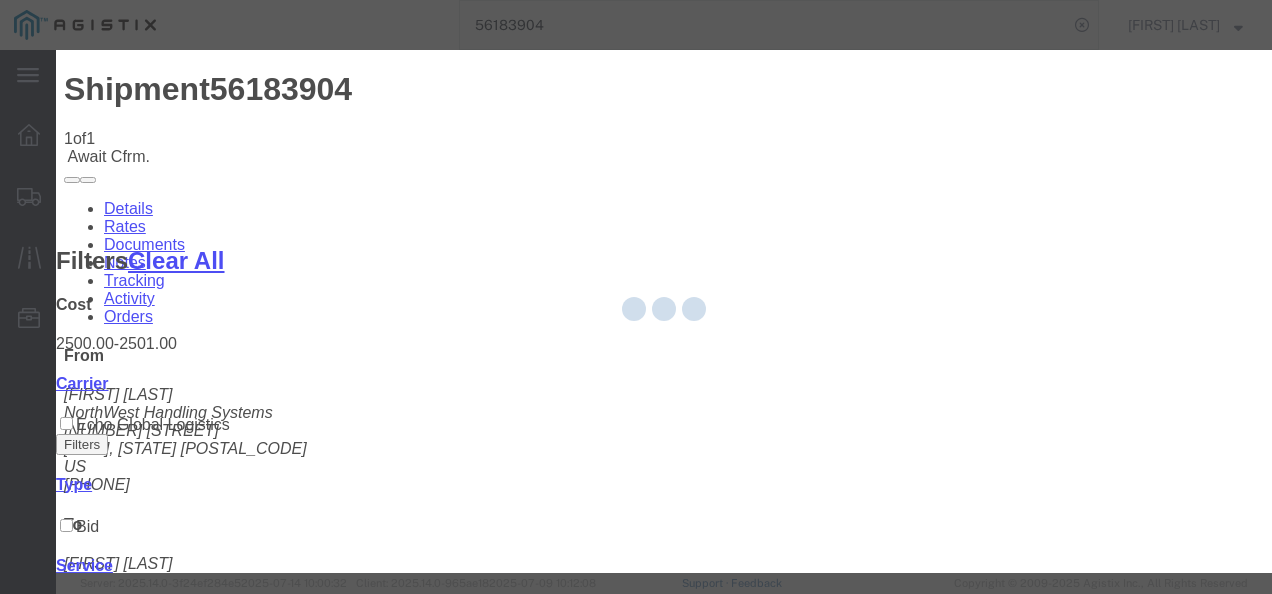 click 